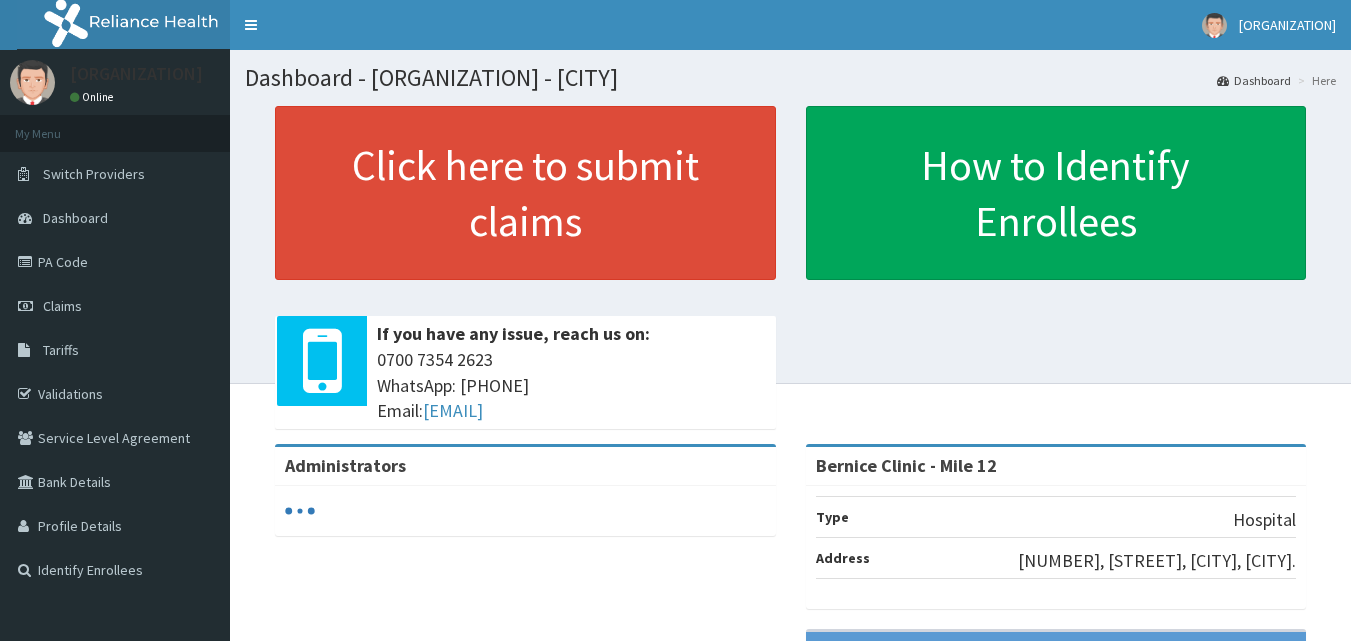 scroll, scrollTop: 0, scrollLeft: 0, axis: both 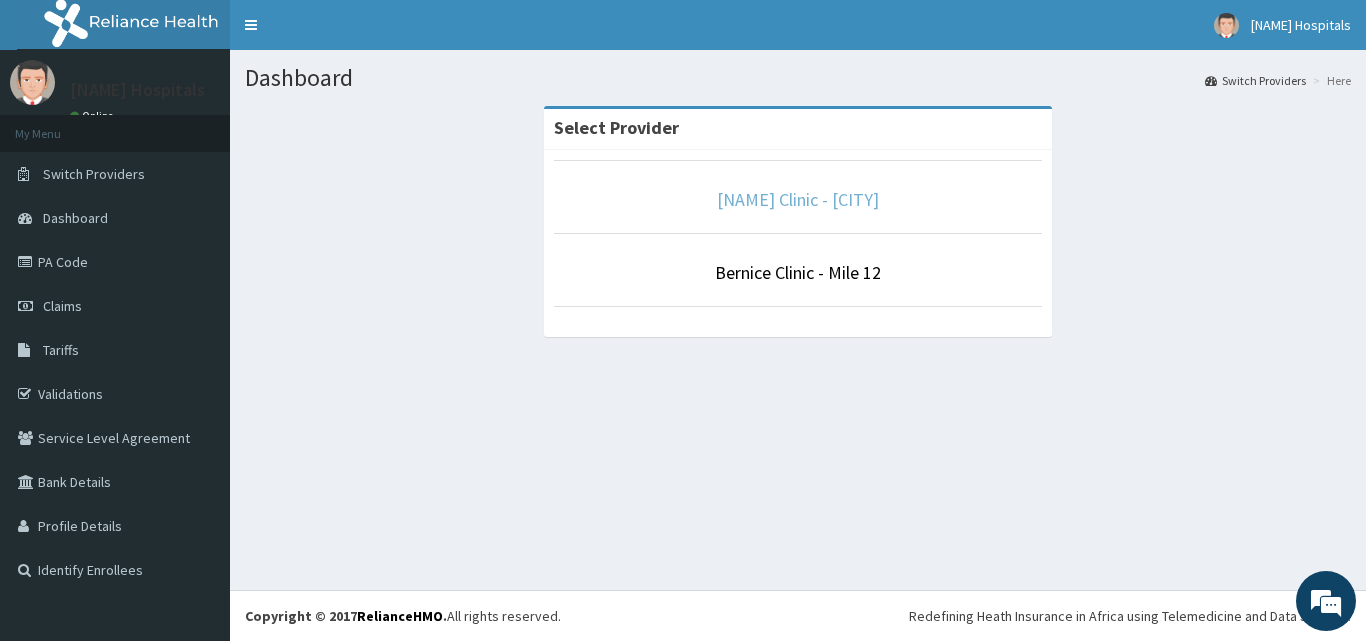 click on "Bernice Clinic - Ikorodu" at bounding box center (798, 199) 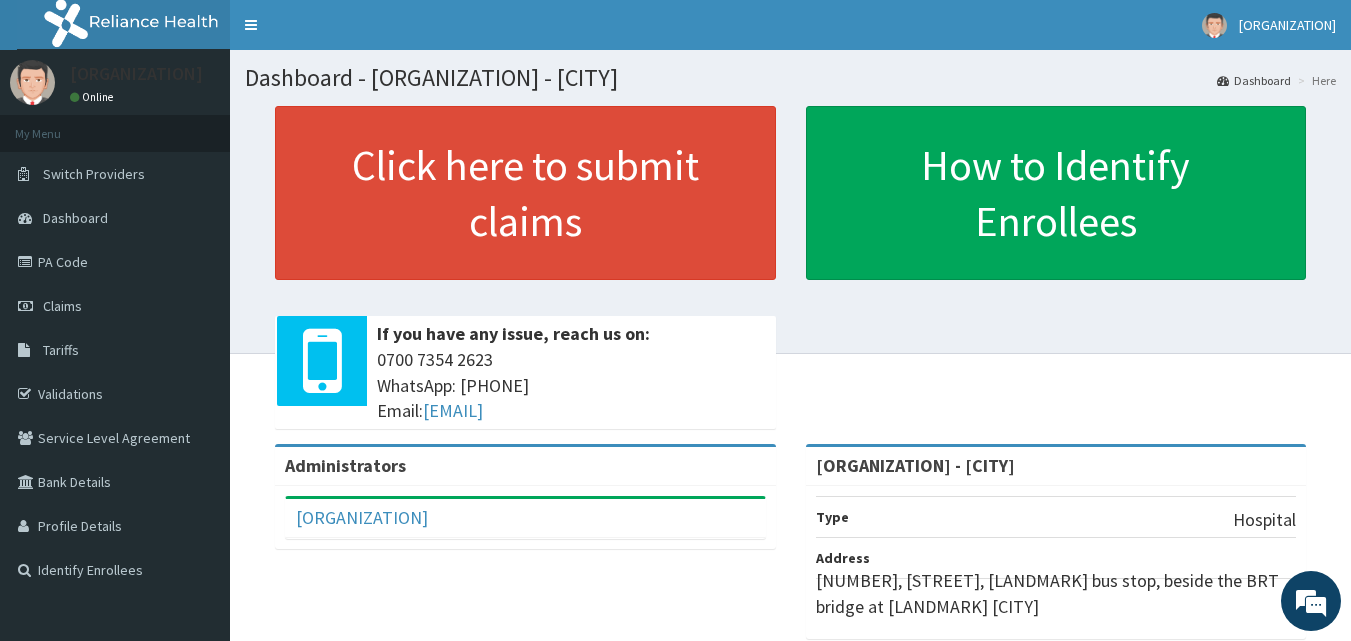 scroll, scrollTop: 0, scrollLeft: 0, axis: both 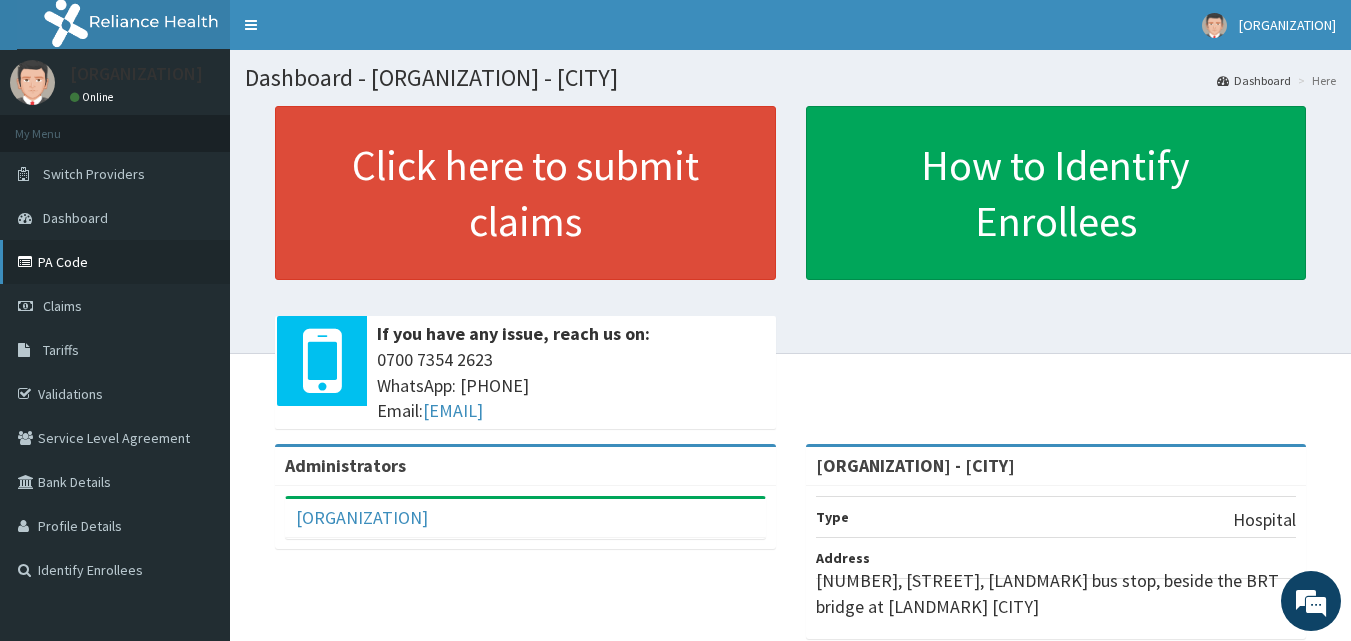 click on "PA Code" at bounding box center [115, 262] 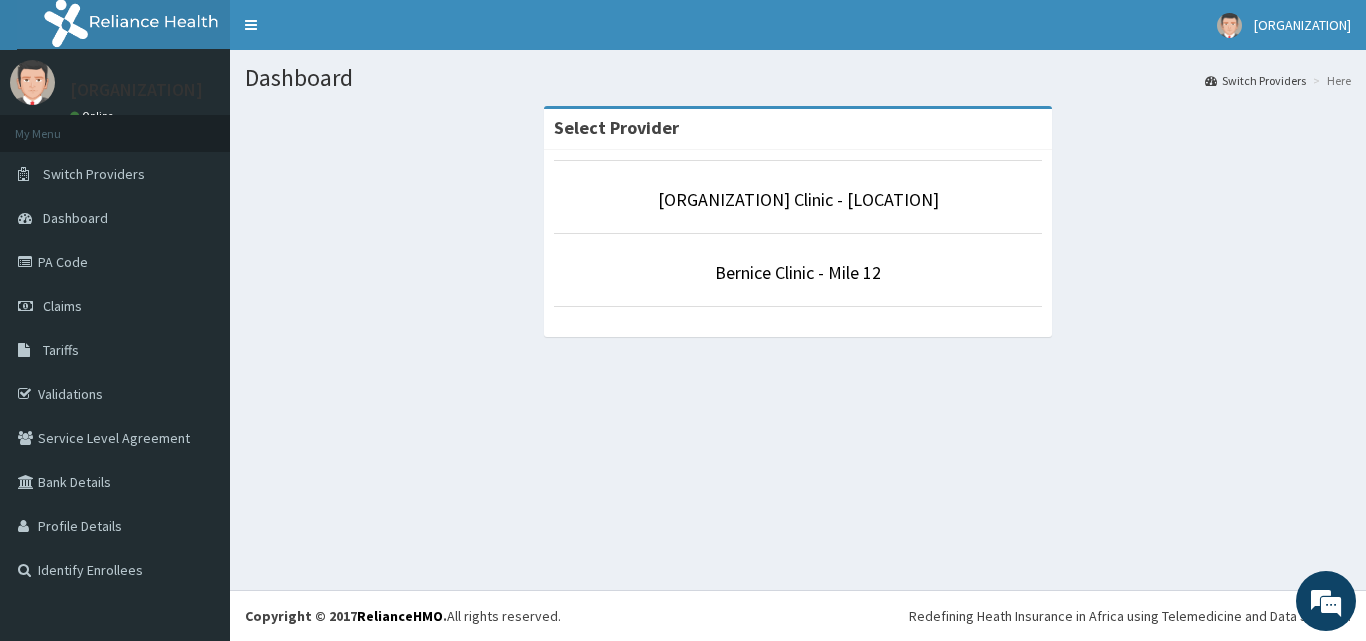 scroll, scrollTop: 0, scrollLeft: 0, axis: both 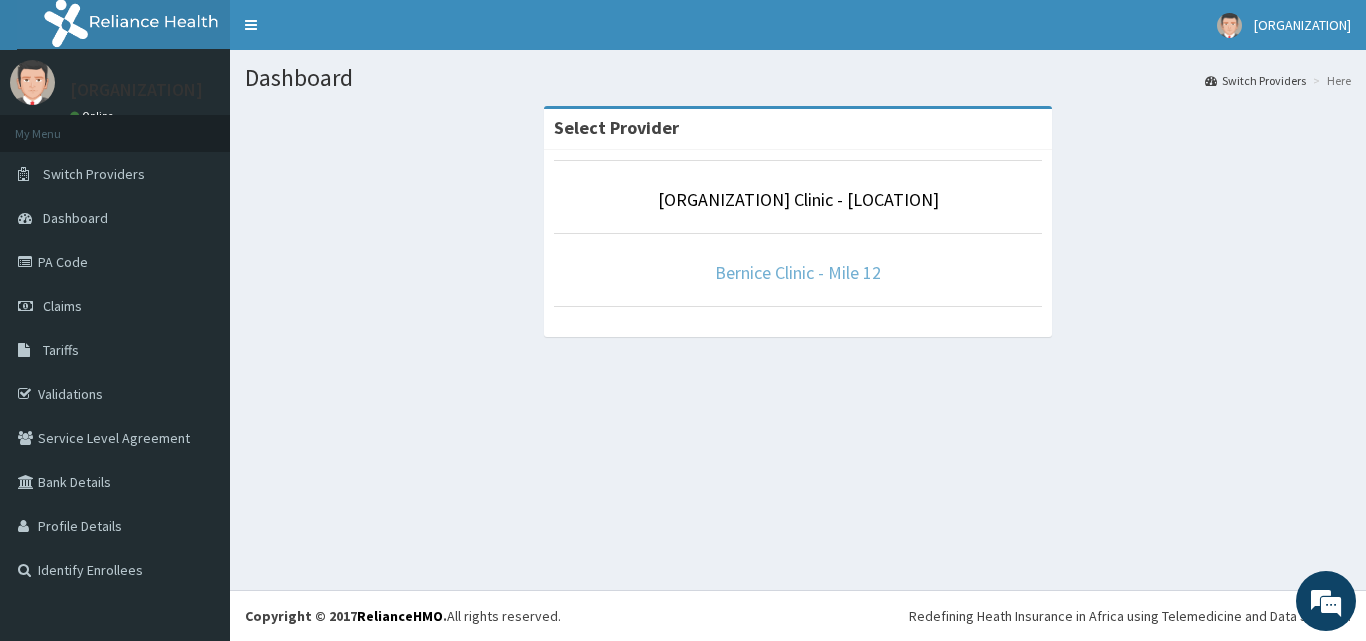 click on "Bernice Clinic - Mile 12" at bounding box center (798, 272) 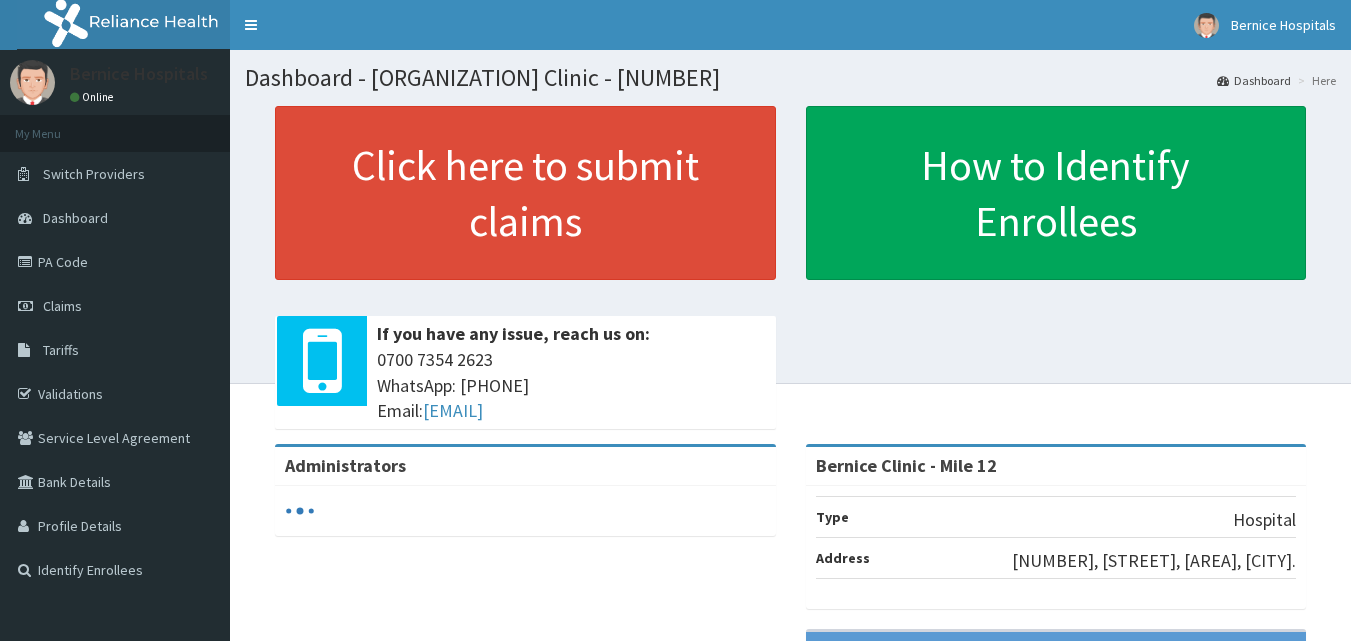 scroll, scrollTop: 0, scrollLeft: 0, axis: both 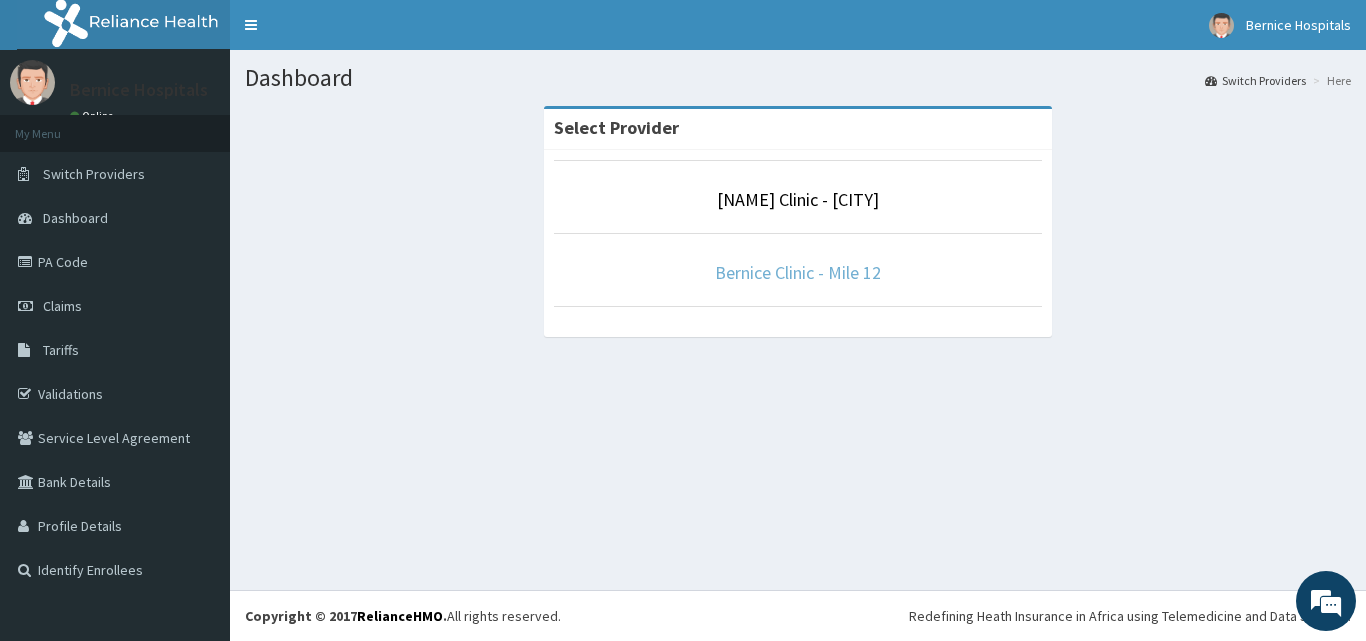 click on "Bernice Clinic - Mile 12" at bounding box center [798, 272] 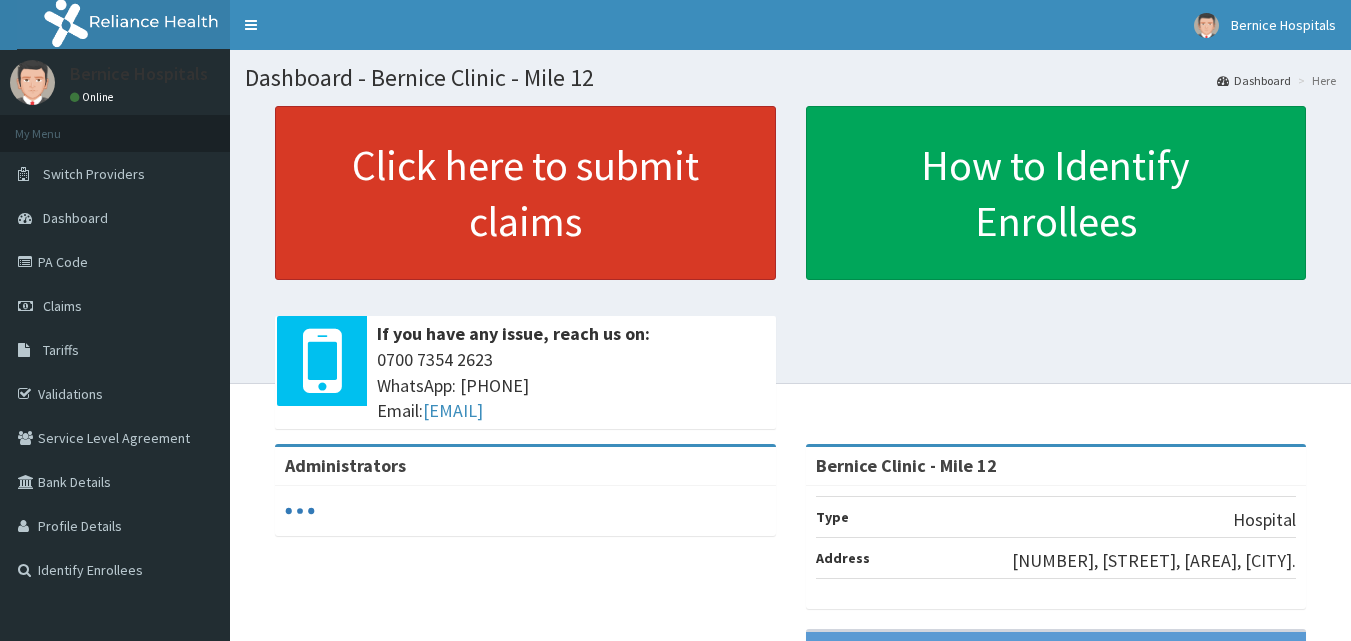 scroll, scrollTop: 0, scrollLeft: 0, axis: both 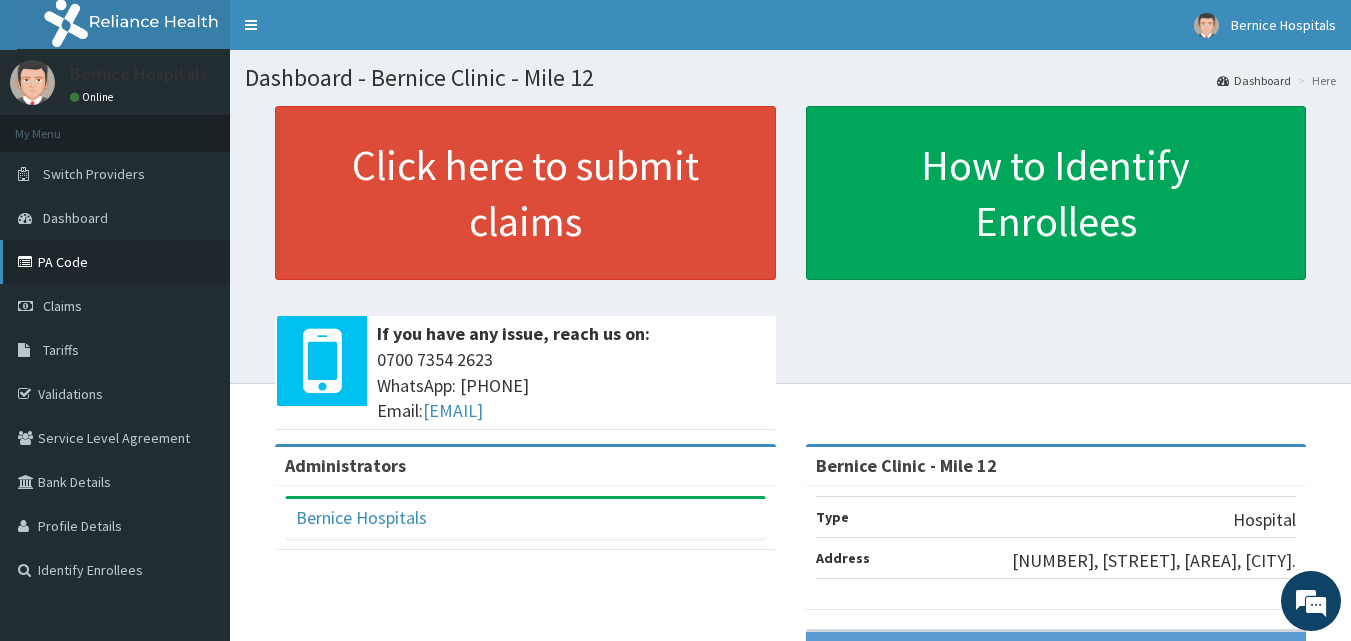 click on "PA Code" at bounding box center [115, 262] 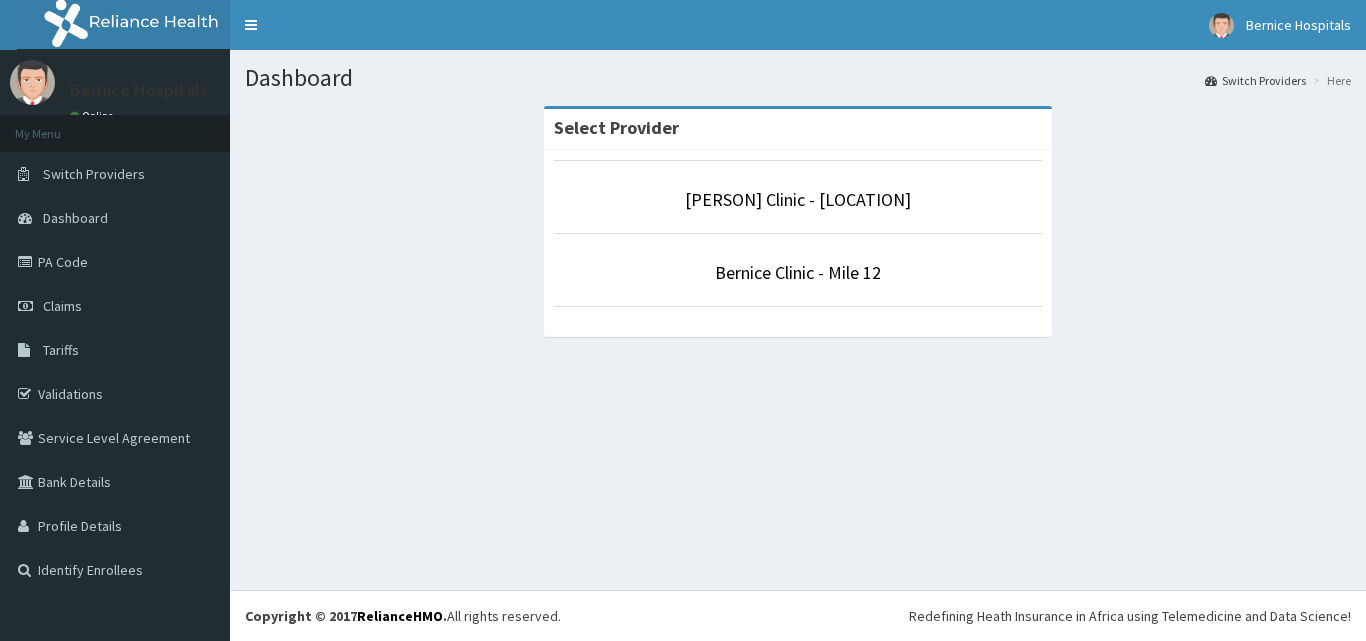 scroll, scrollTop: 0, scrollLeft: 0, axis: both 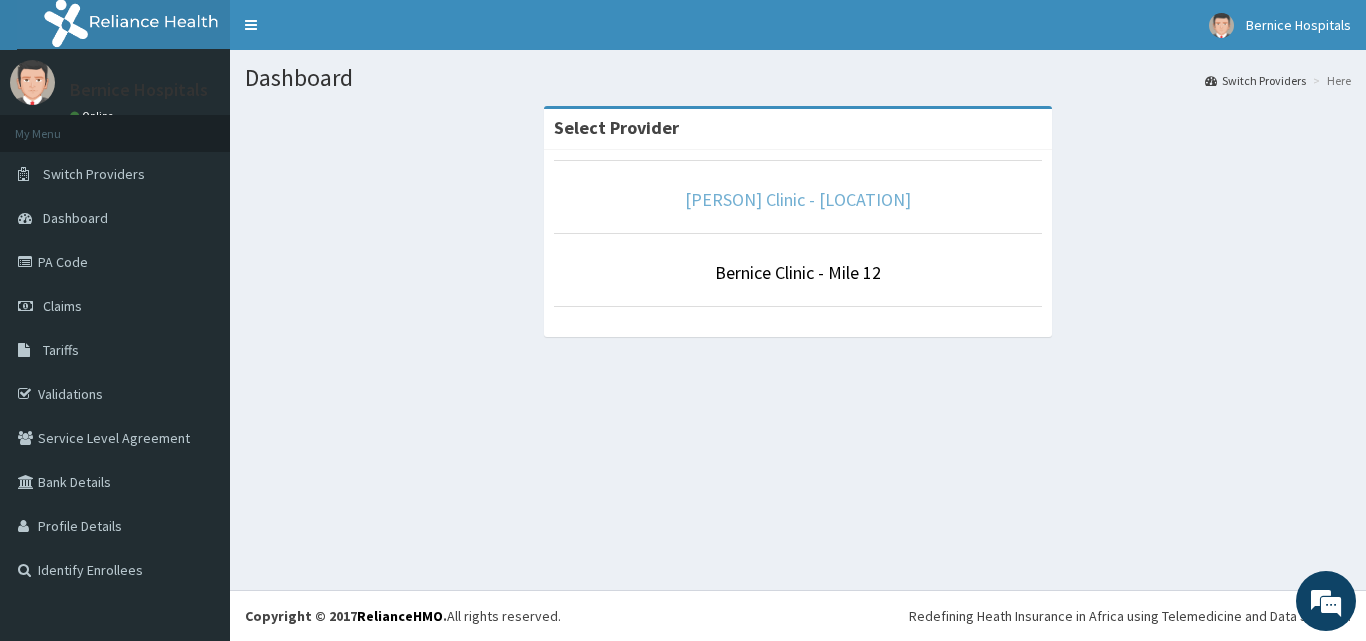 click on "[ORGANIZATION] - [CITY]" at bounding box center (798, 199) 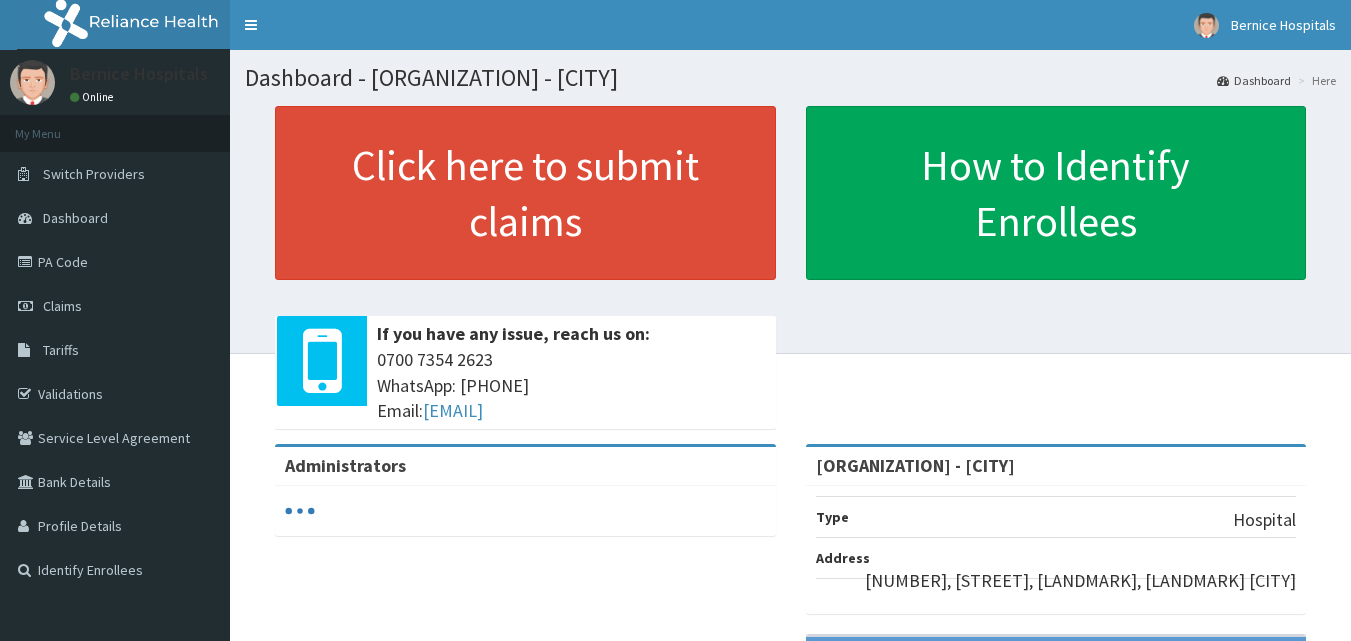 scroll, scrollTop: 338, scrollLeft: 0, axis: vertical 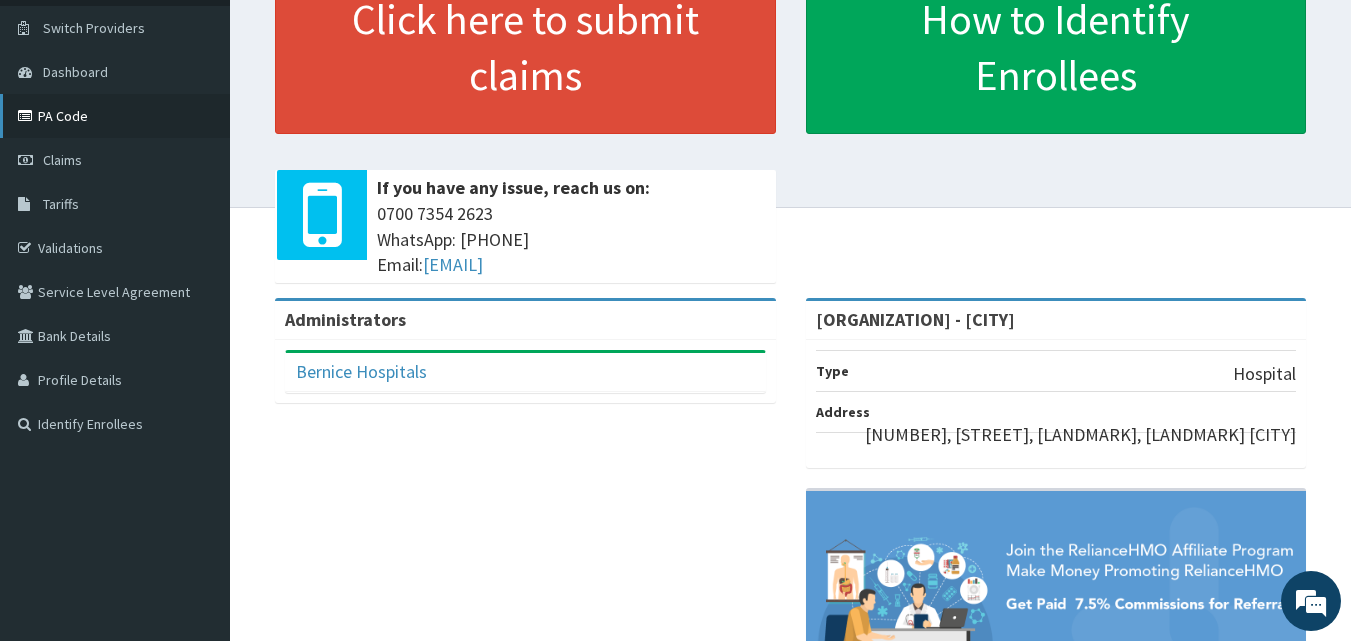 click on "PA Code" at bounding box center (115, 116) 